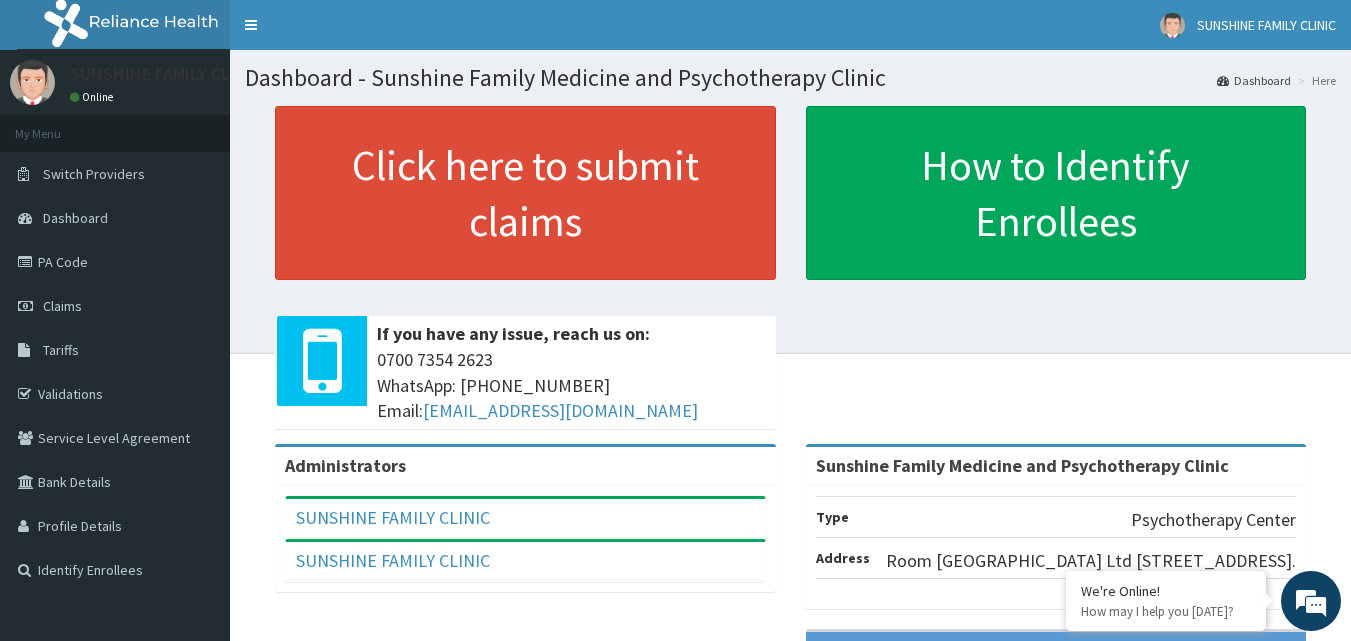 scroll, scrollTop: 0, scrollLeft: 0, axis: both 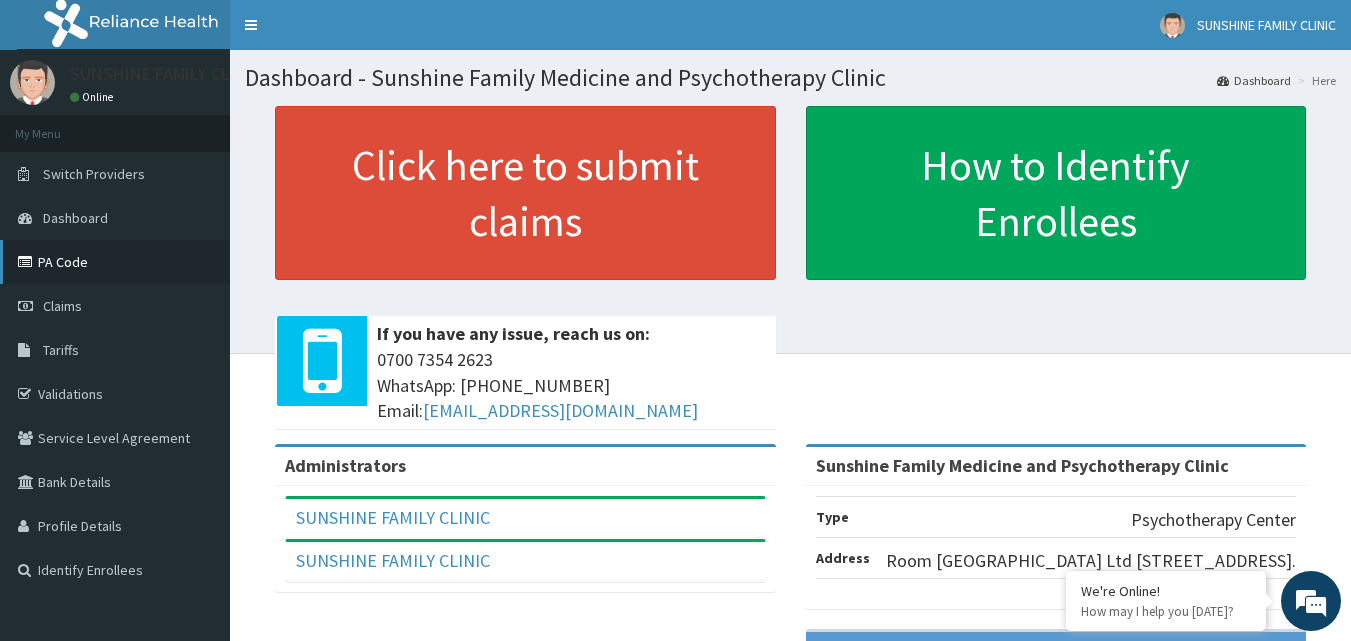 click on "PA Code" at bounding box center [115, 262] 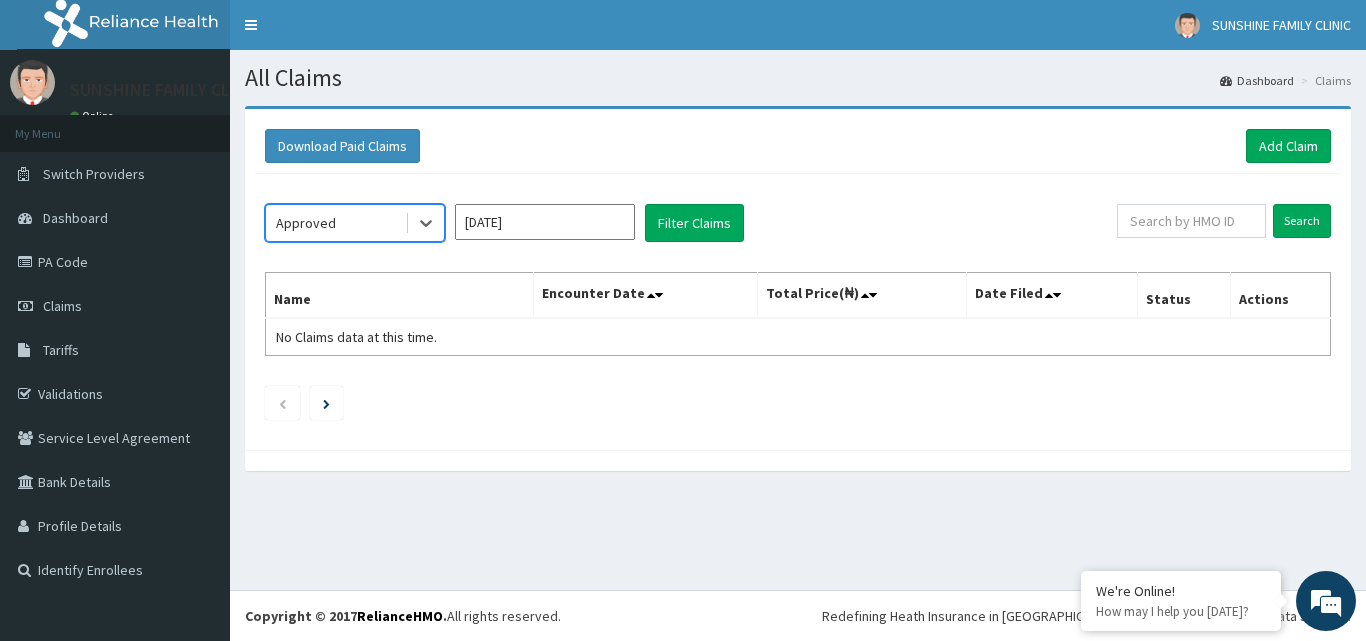 scroll, scrollTop: 0, scrollLeft: 0, axis: both 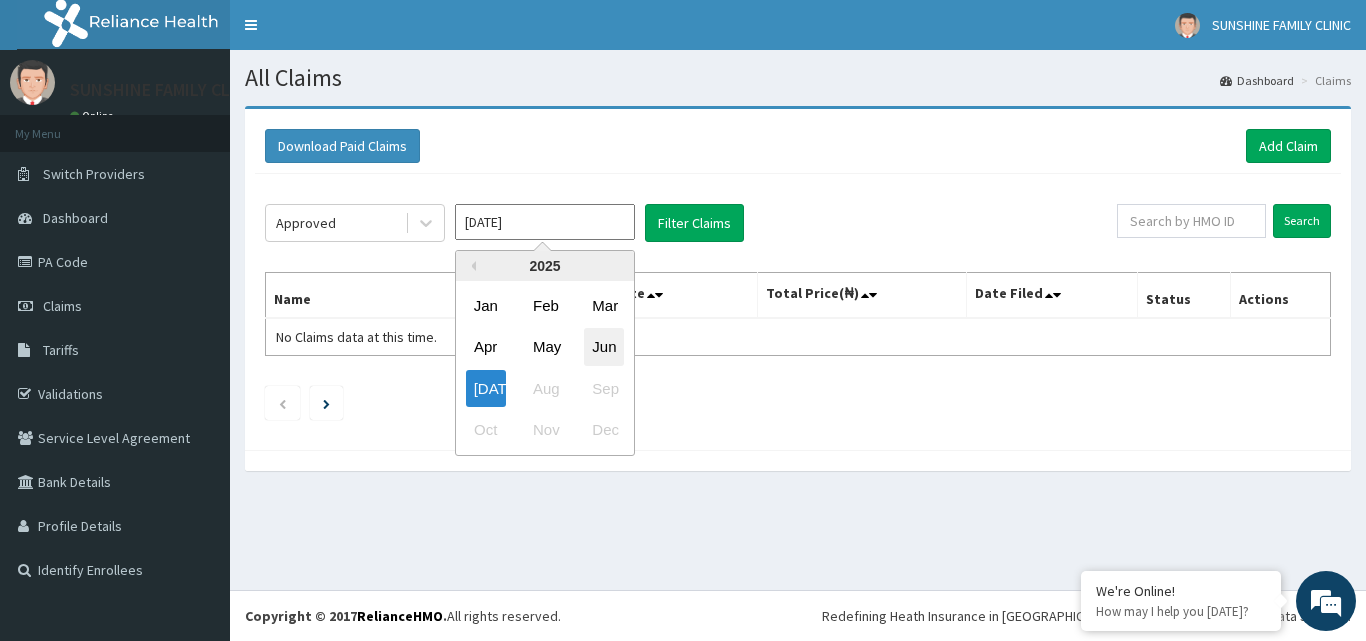 click on "Jun" at bounding box center [604, 347] 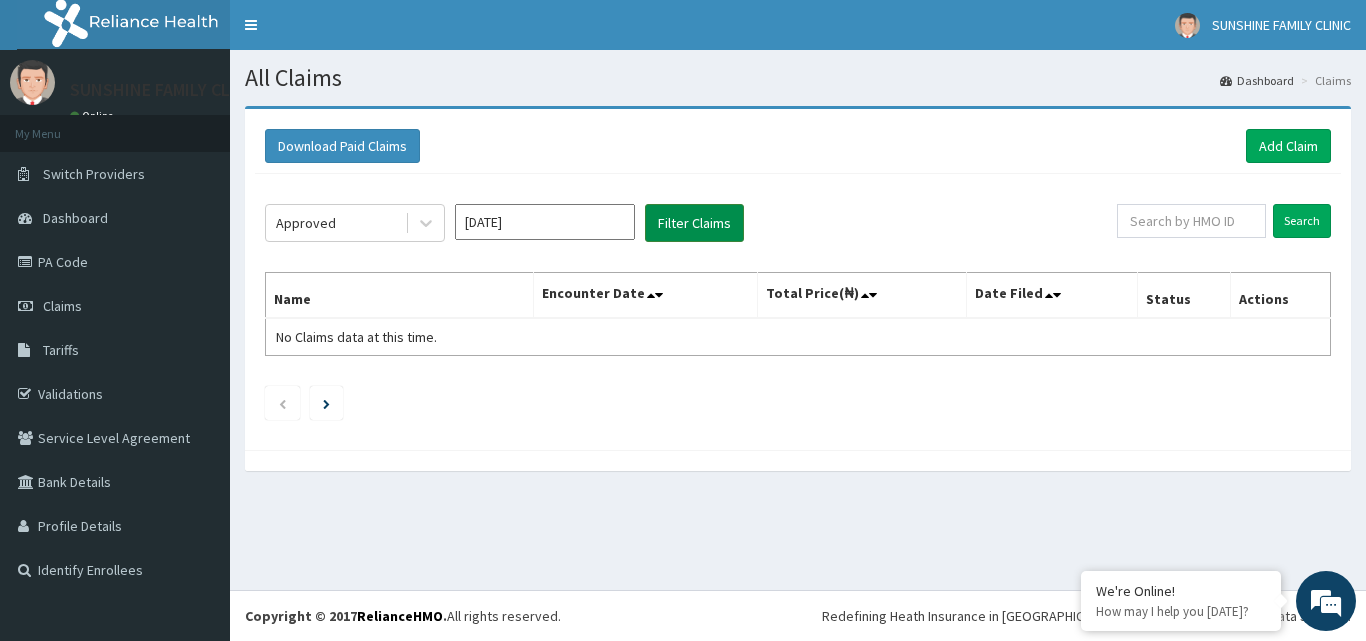click on "Filter Claims" at bounding box center [694, 223] 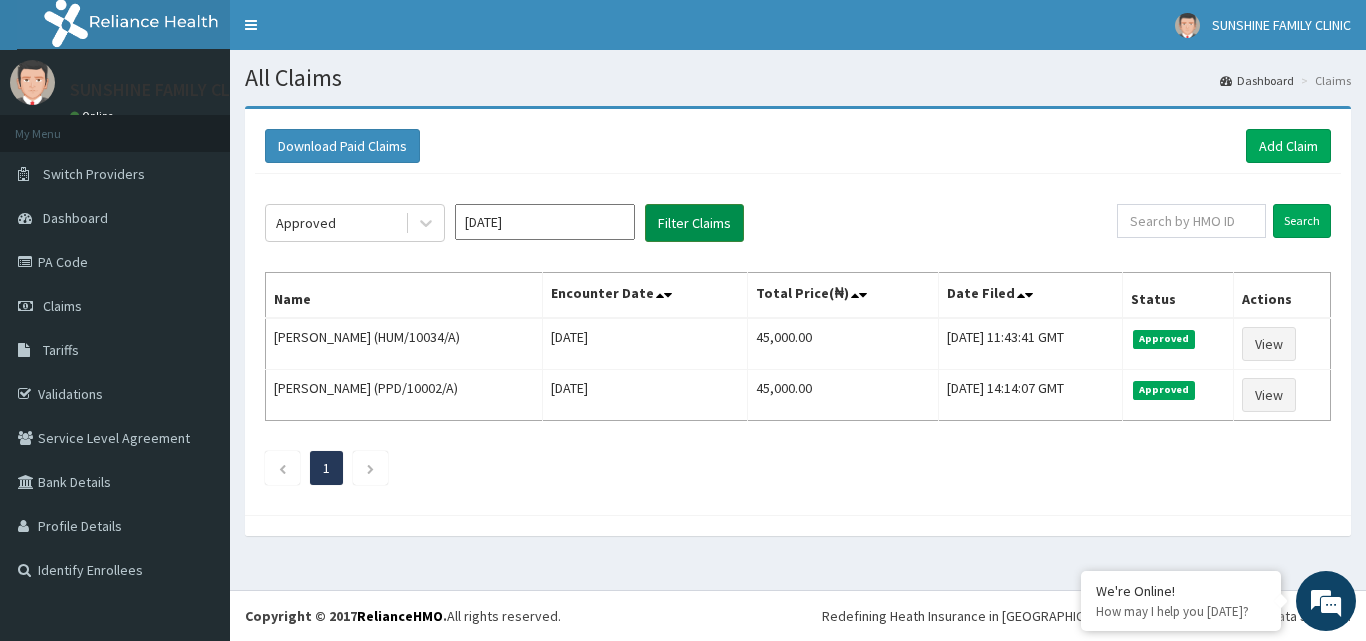 scroll, scrollTop: 0, scrollLeft: 0, axis: both 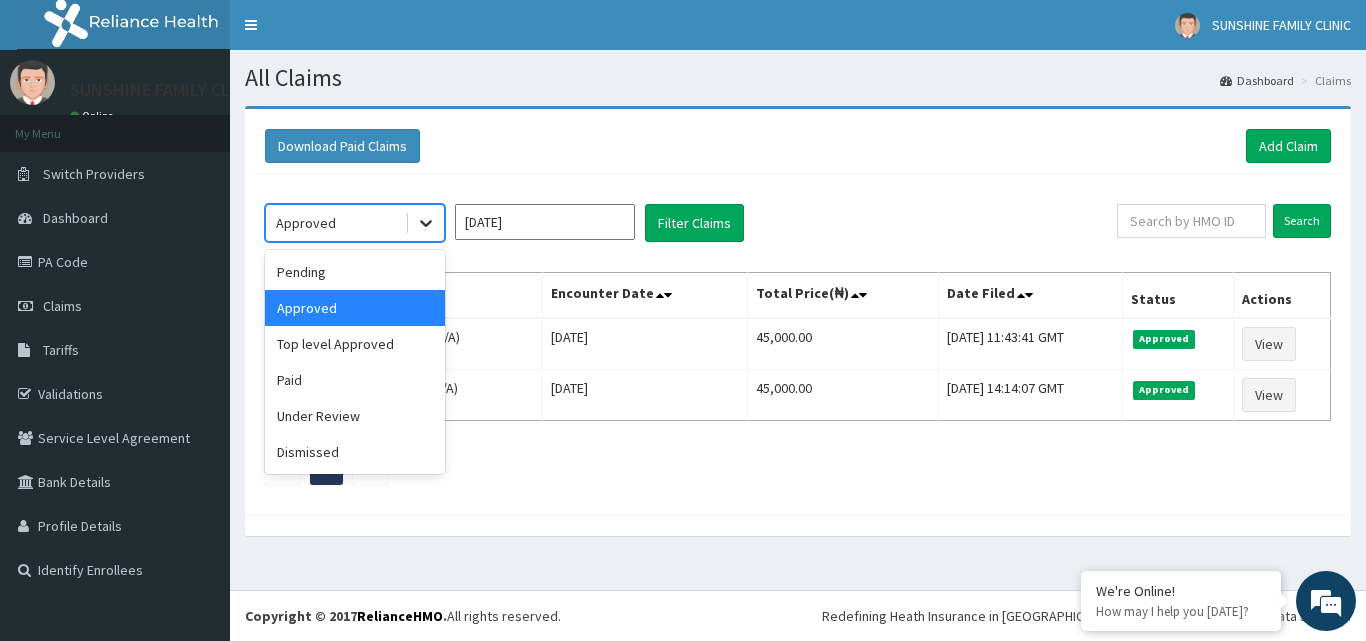 click at bounding box center (426, 223) 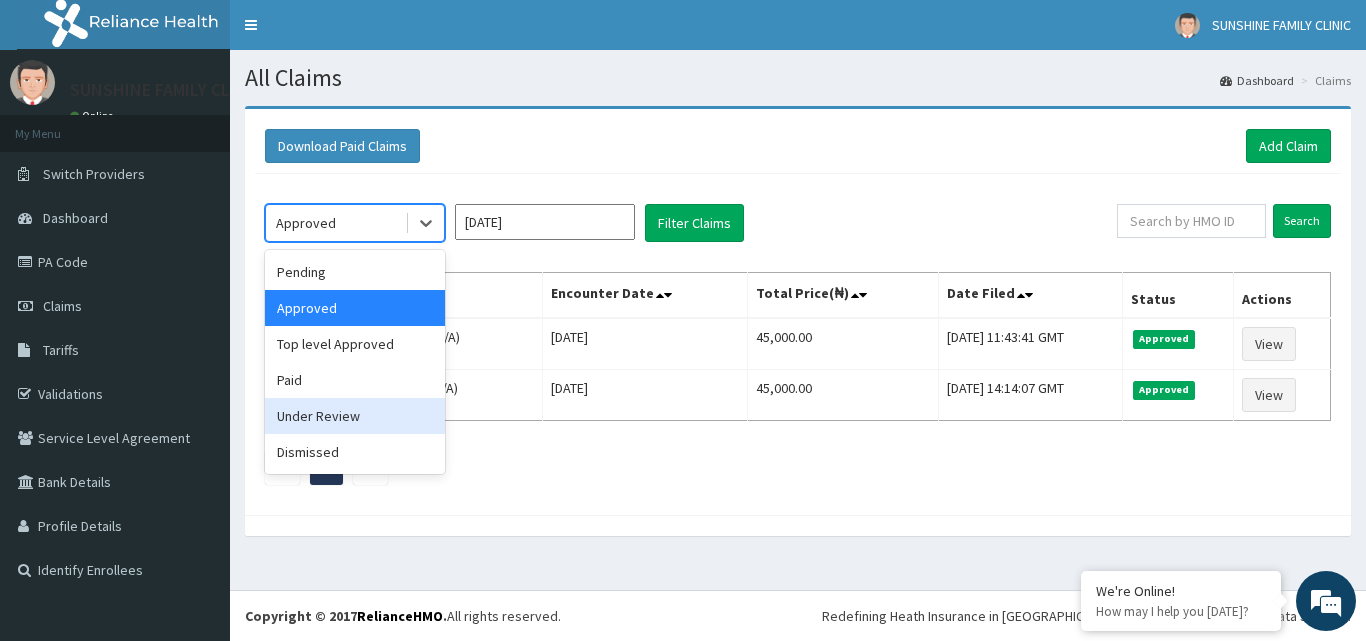 click on "Under Review" at bounding box center (355, 416) 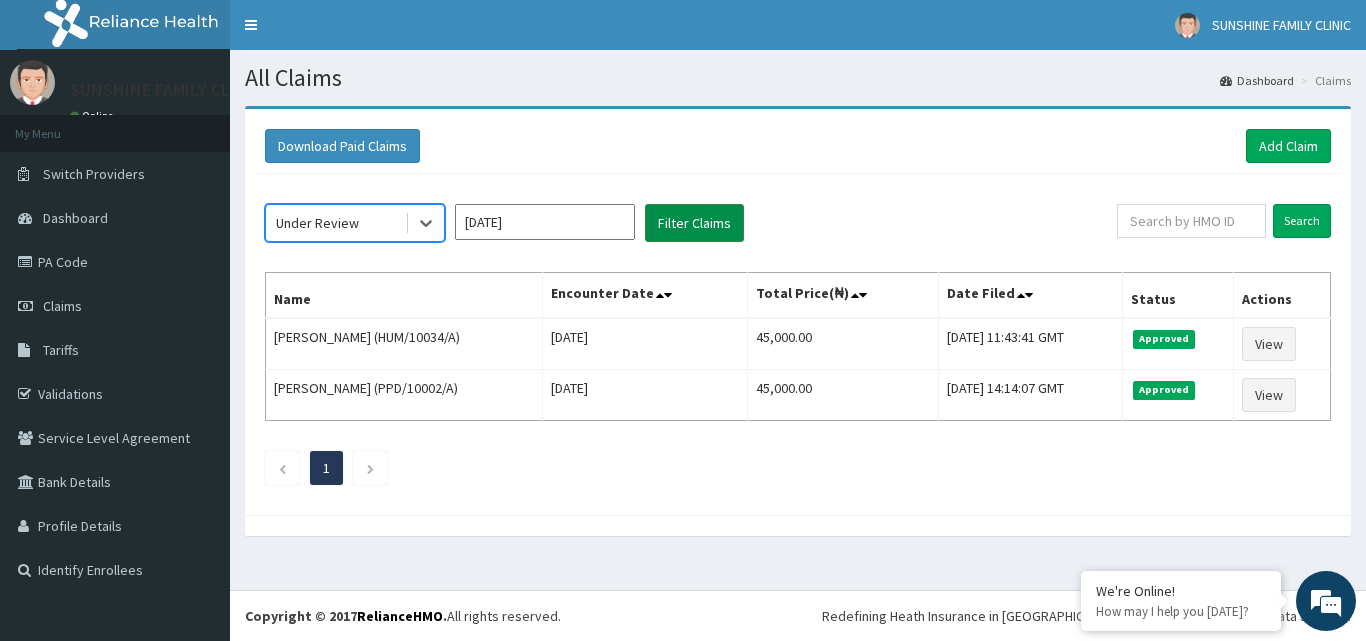click on "Filter Claims" at bounding box center [694, 223] 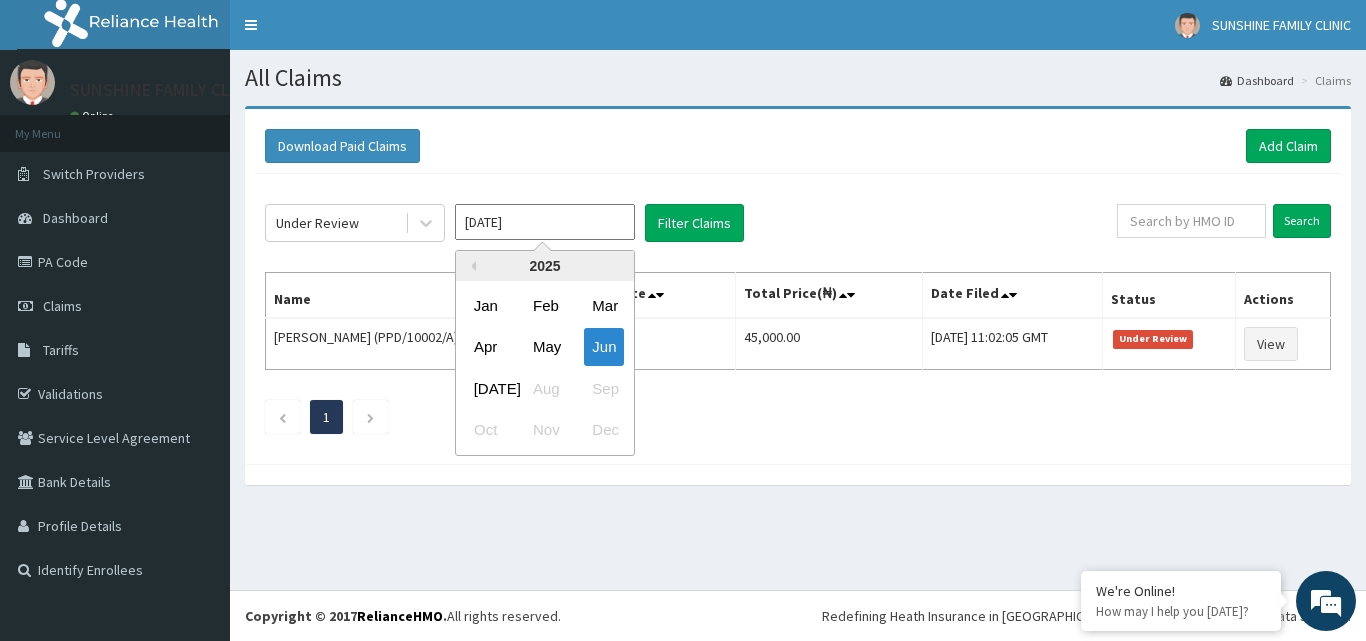 click on "[DATE]" at bounding box center (545, 222) 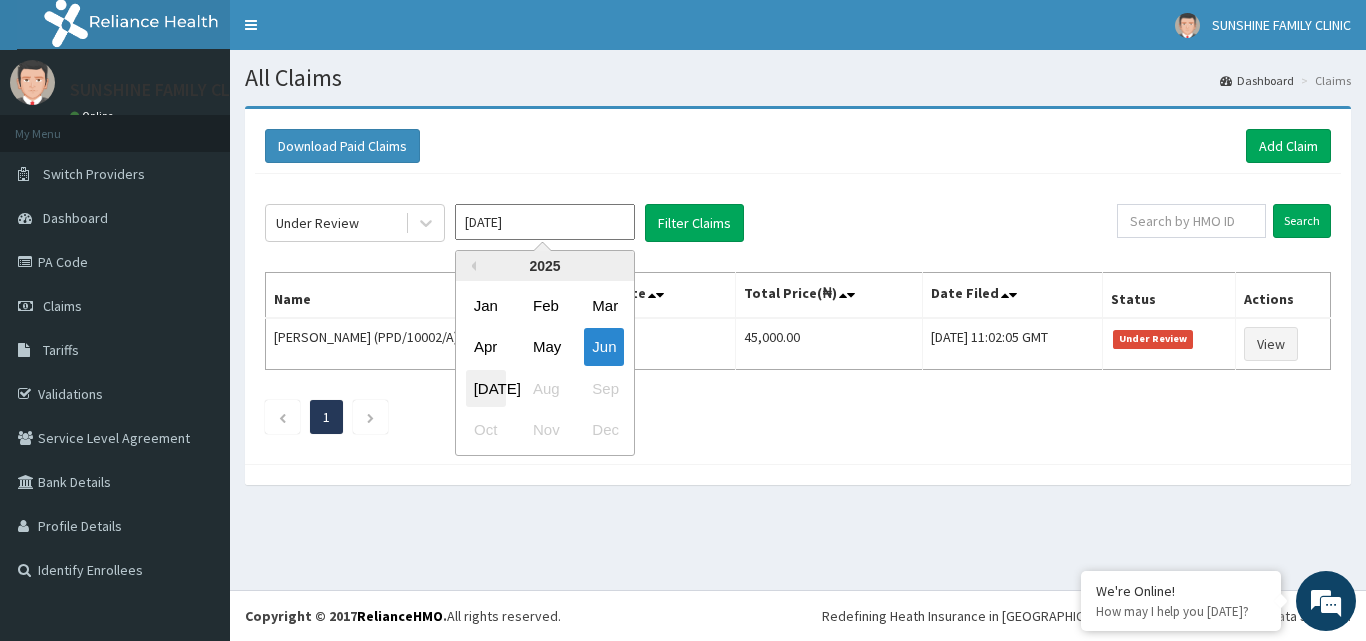 click on "[DATE]" at bounding box center [486, 388] 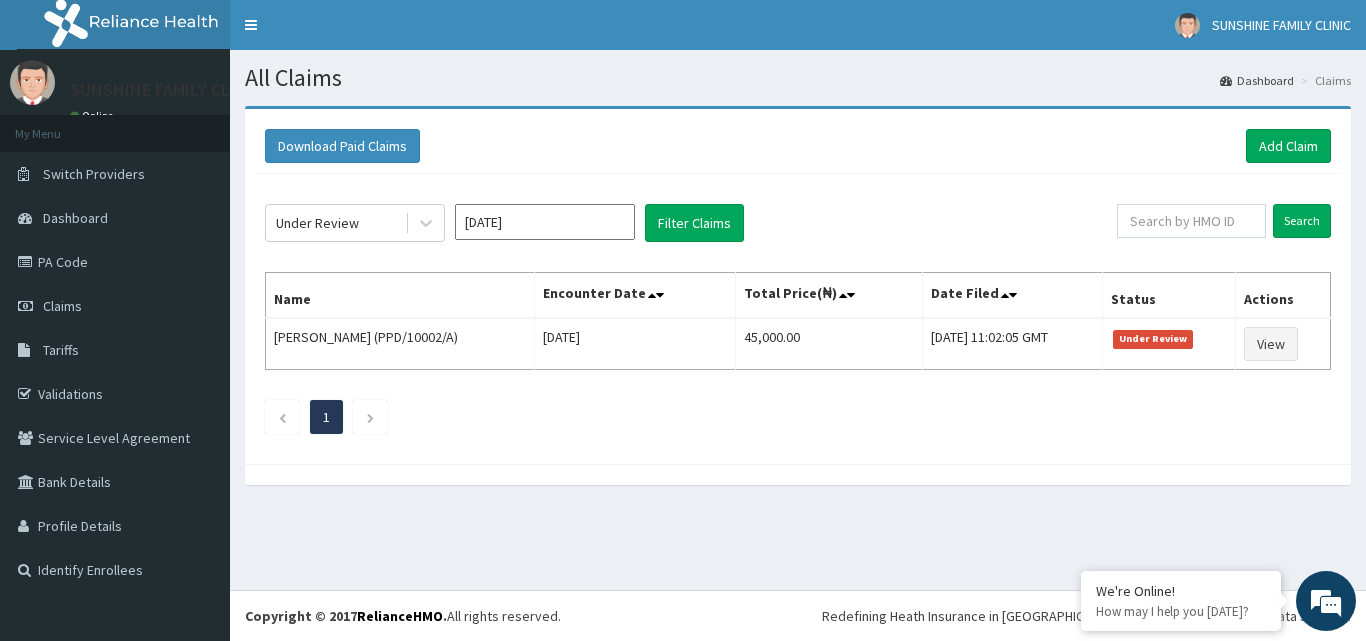click on "Under Review [DATE] Filter Claims Search Name Encounter Date Total Price(₦) Date Filed Status Actions [PERSON_NAME] (PPD/10002/A) [DATE] 45,000.00 [DATE] 11:02:05 GMT Under Review View 1" 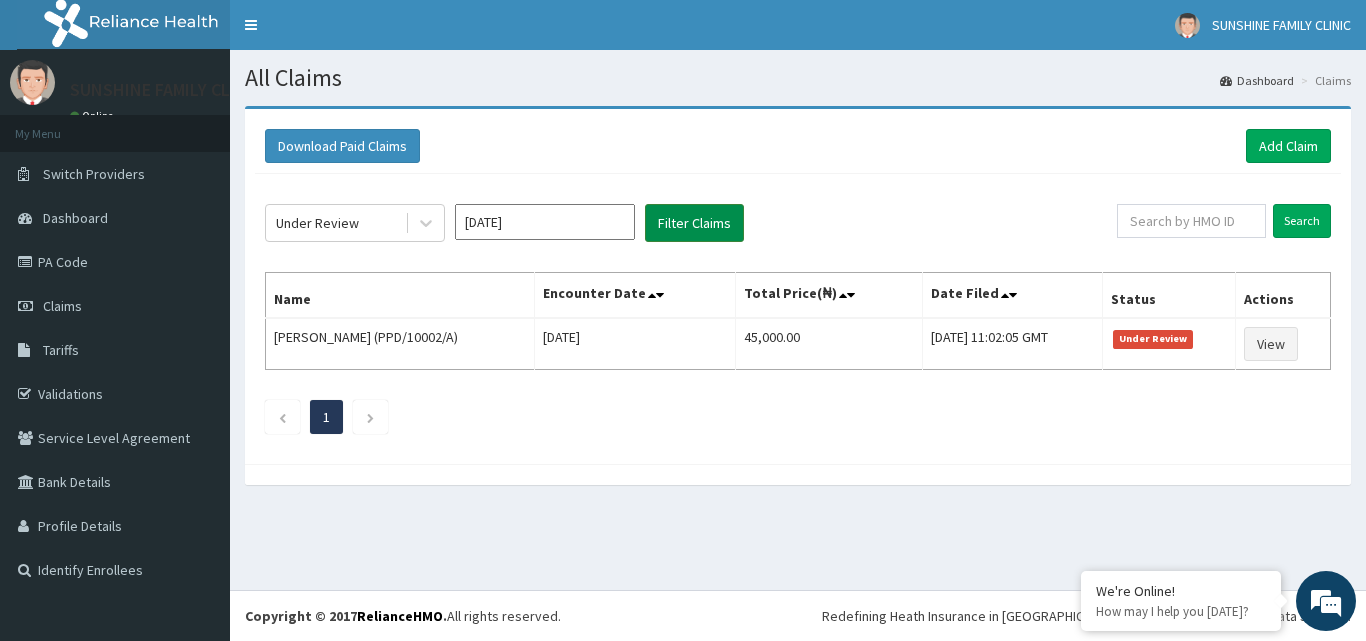 click on "Filter Claims" at bounding box center [694, 223] 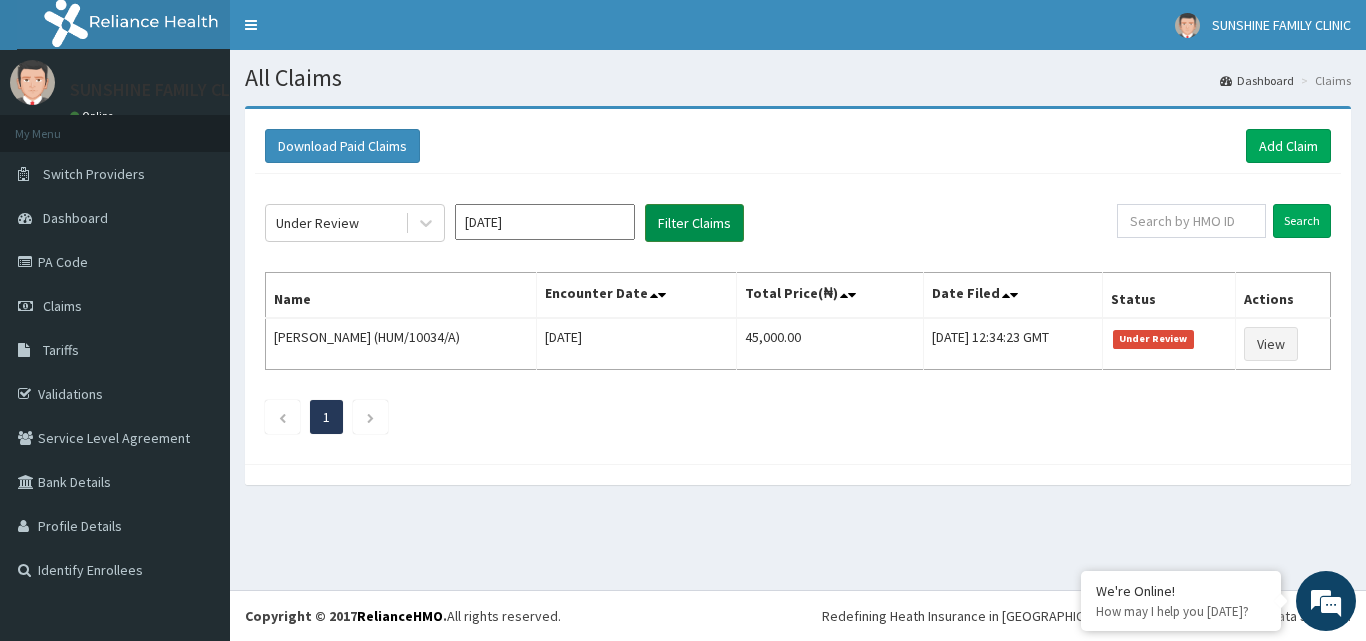 click on "Filter Claims" at bounding box center [694, 223] 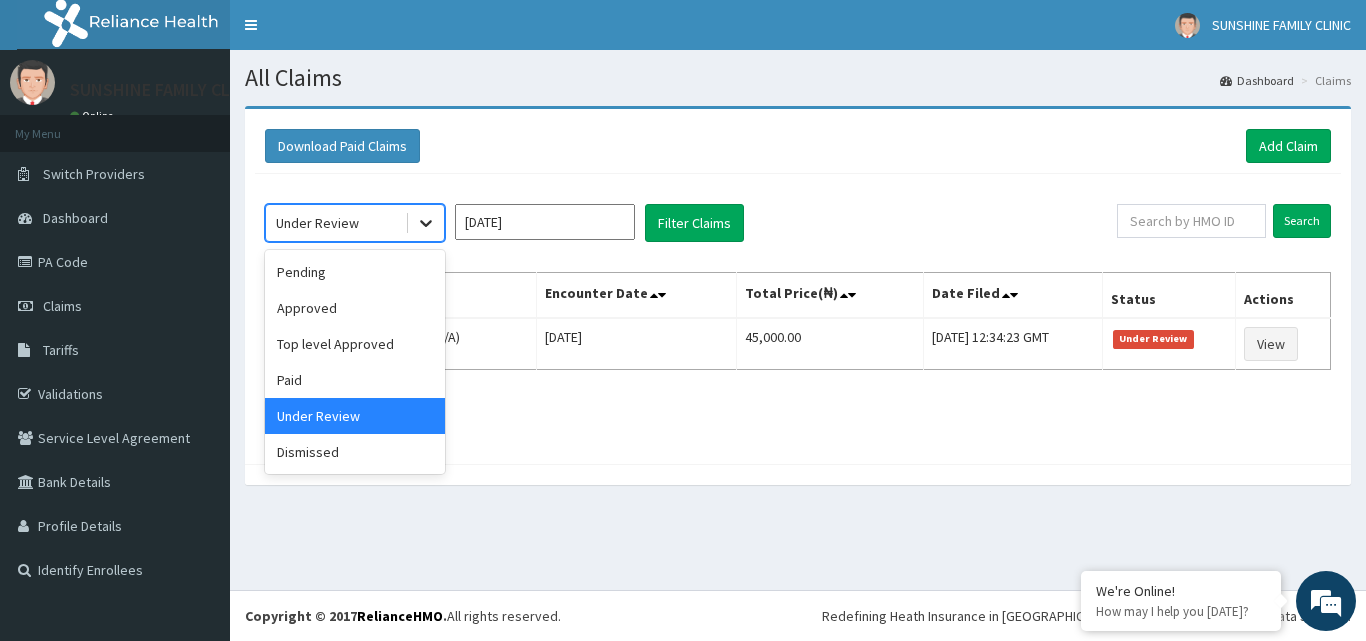 click at bounding box center [426, 223] 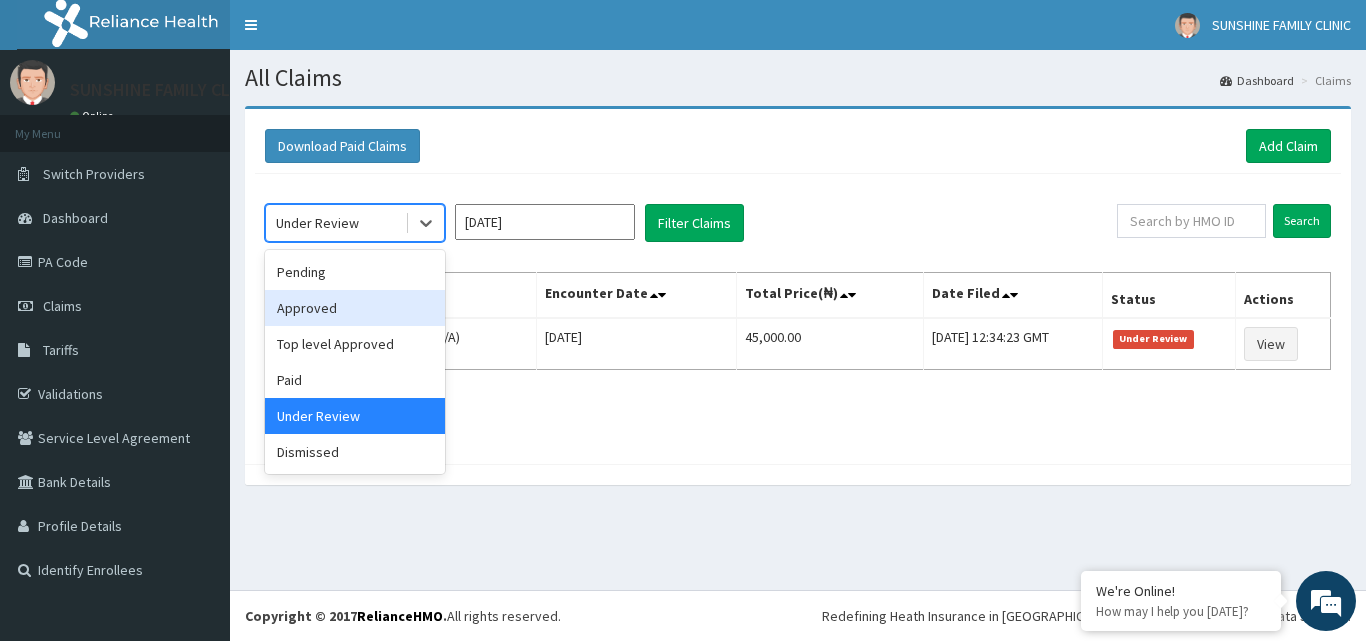click on "Approved" at bounding box center (355, 308) 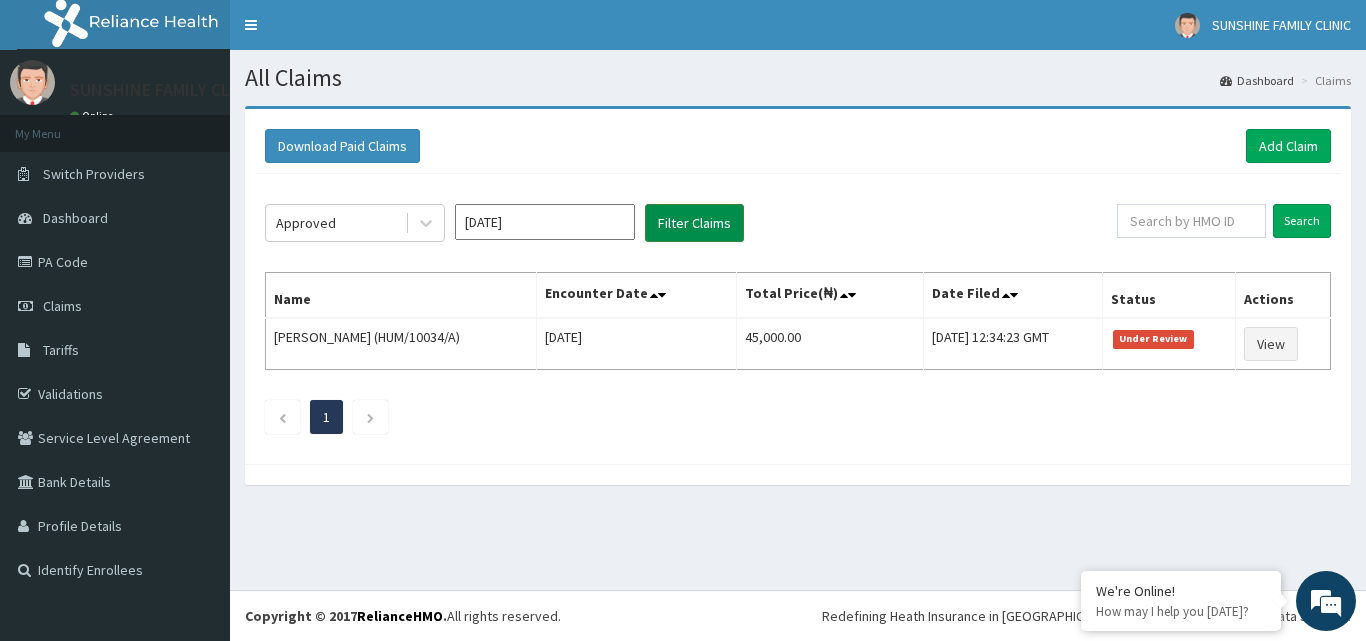 click on "Filter Claims" at bounding box center (694, 223) 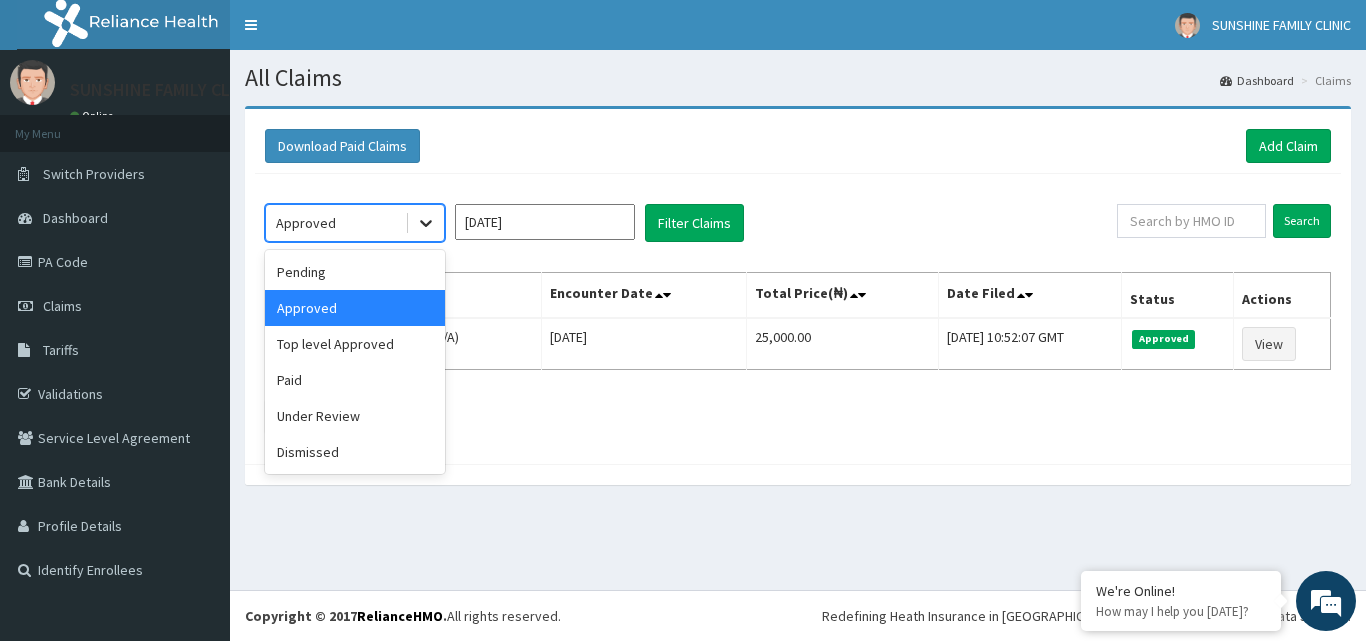 click at bounding box center [426, 223] 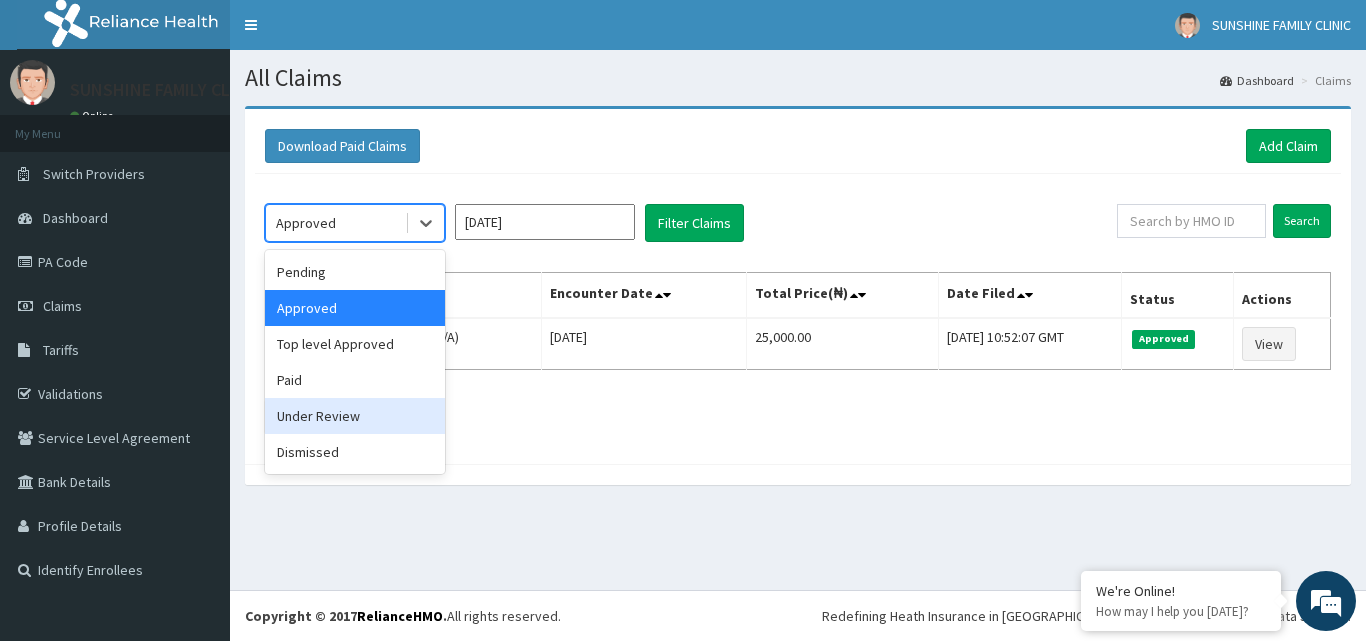 click on "Under Review" at bounding box center (355, 416) 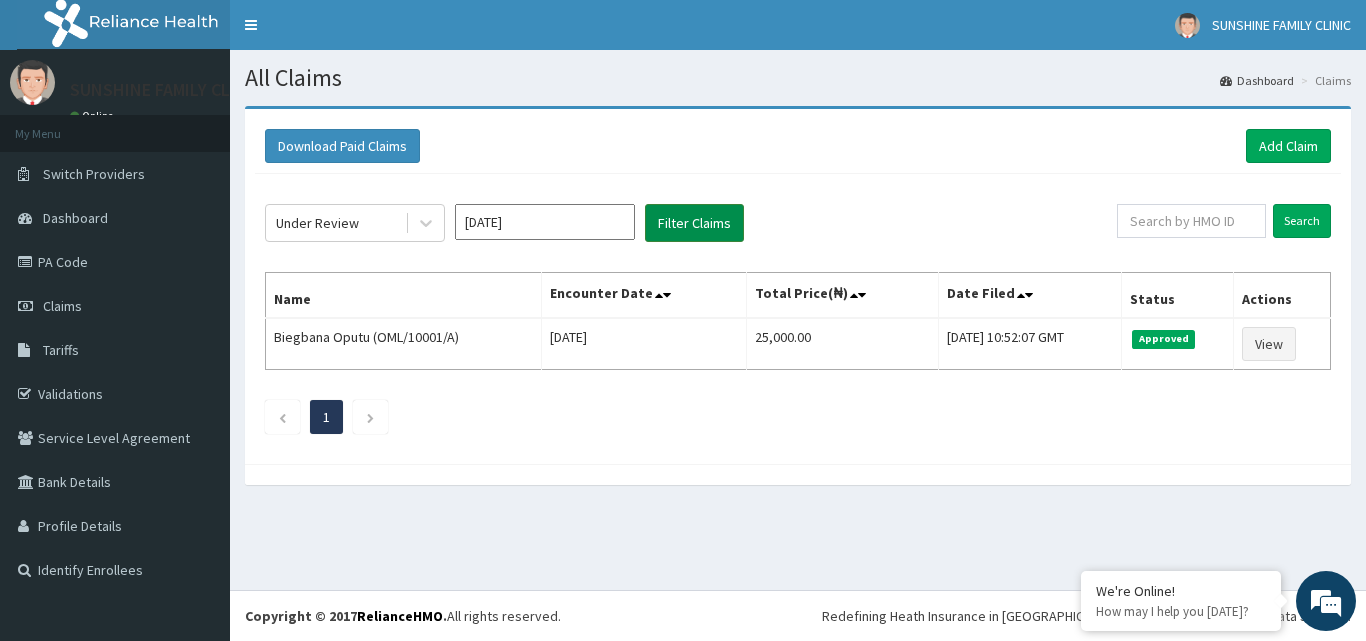click on "Filter Claims" at bounding box center [694, 223] 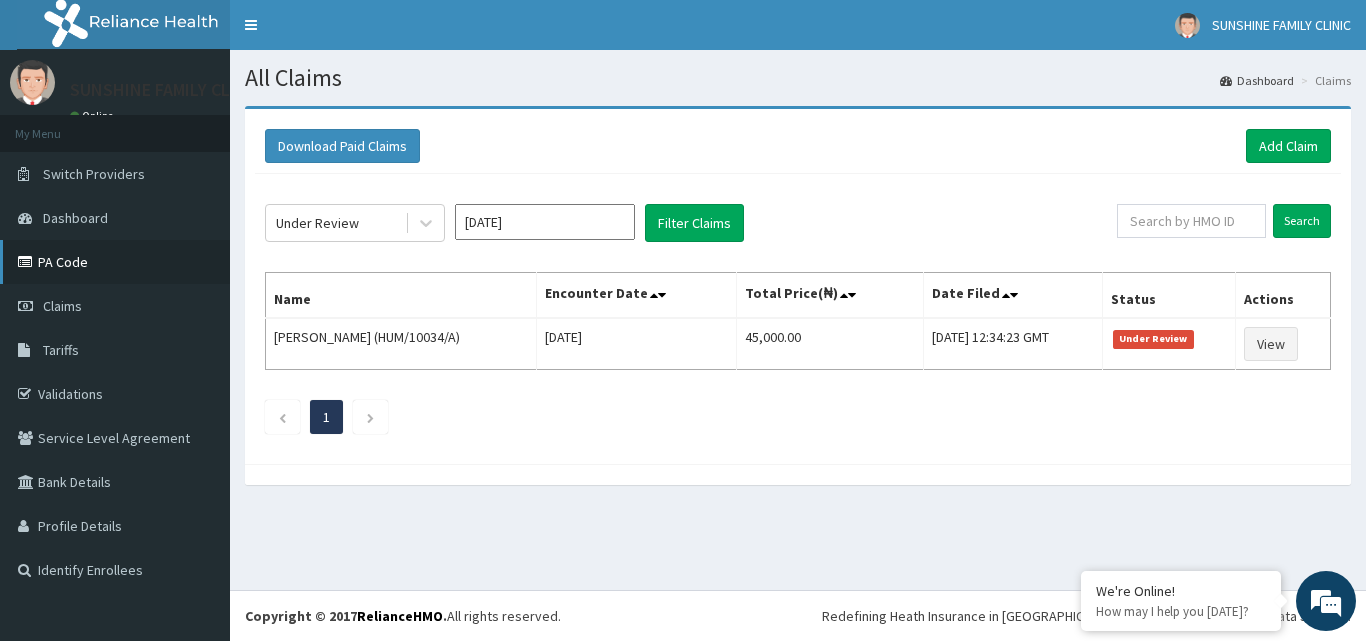 click on "PA Code" at bounding box center [115, 262] 